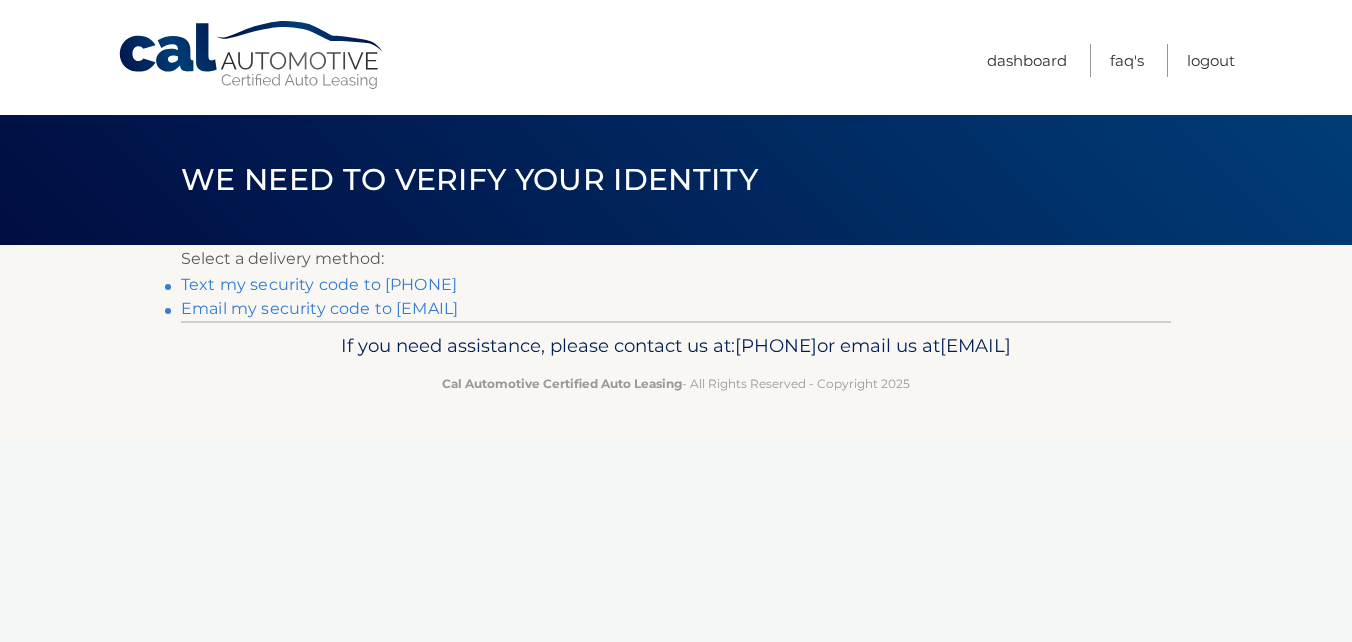 scroll, scrollTop: 0, scrollLeft: 0, axis: both 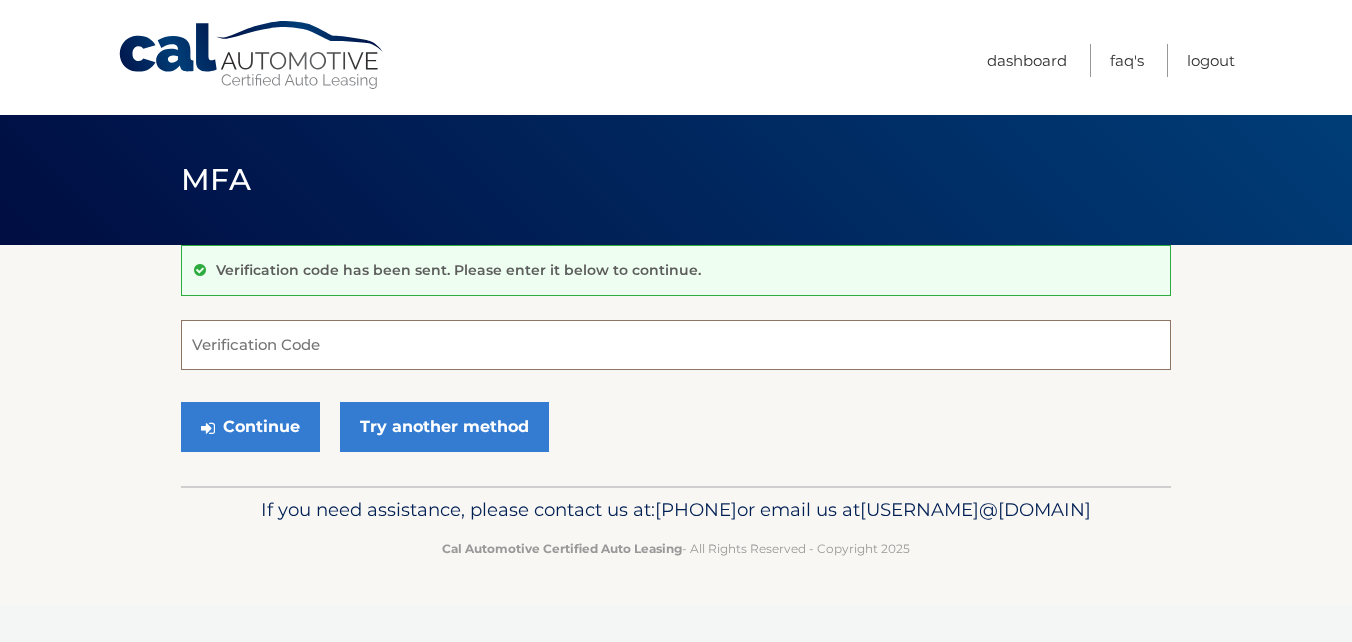 click on "Verification Code" at bounding box center [676, 345] 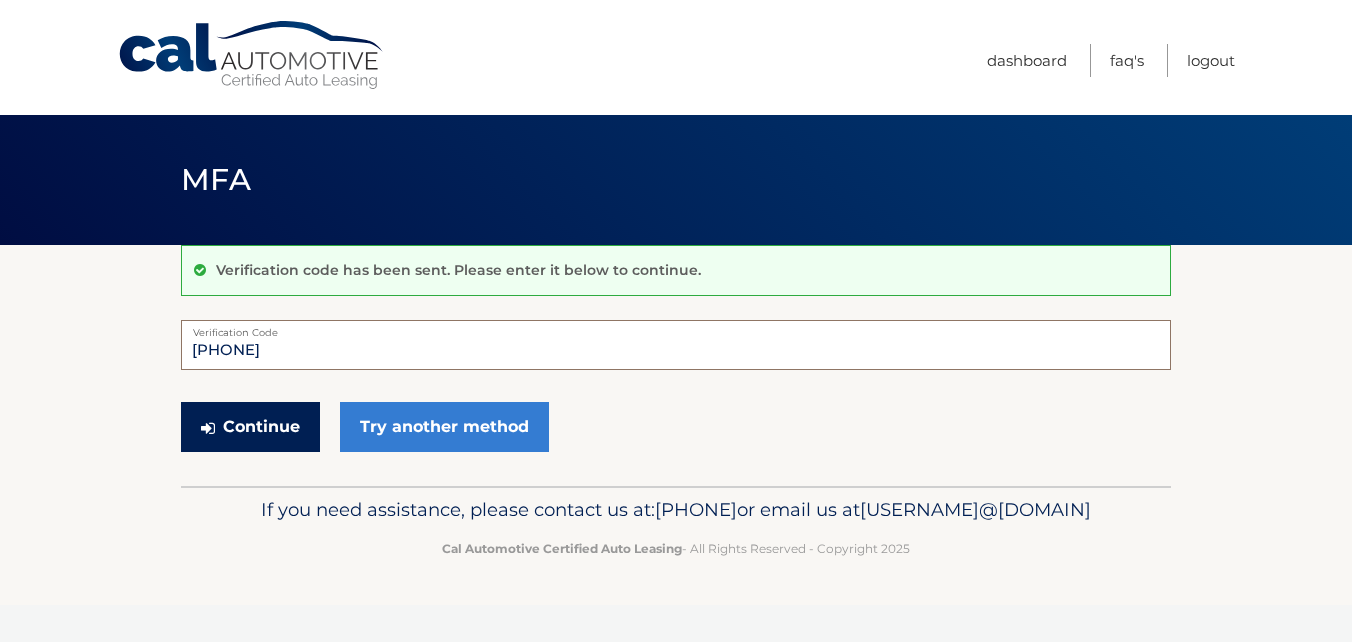 type on "633755" 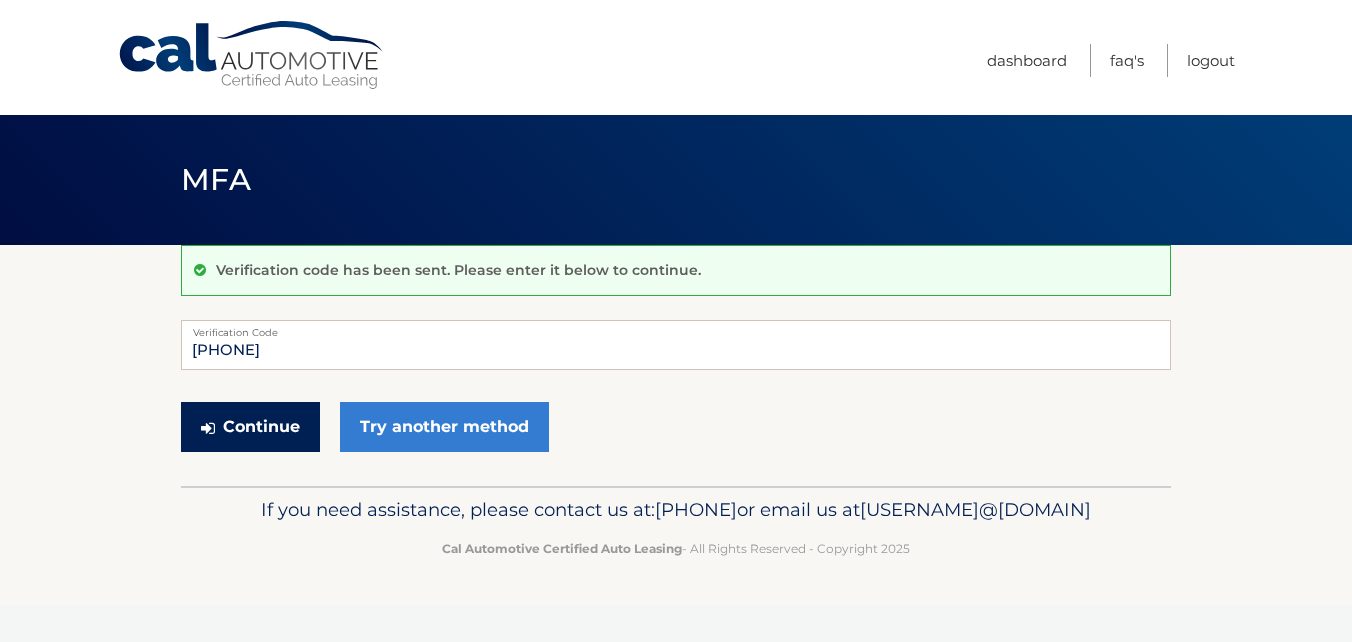click on "Continue" at bounding box center [250, 427] 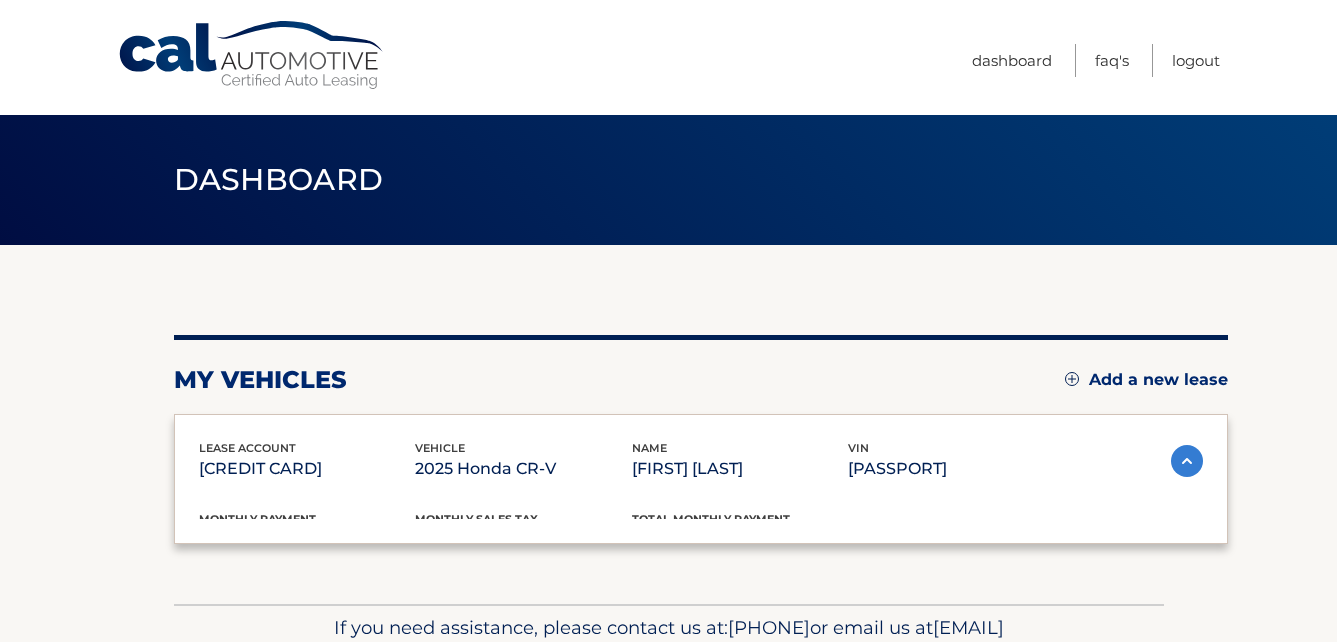 scroll, scrollTop: 0, scrollLeft: 0, axis: both 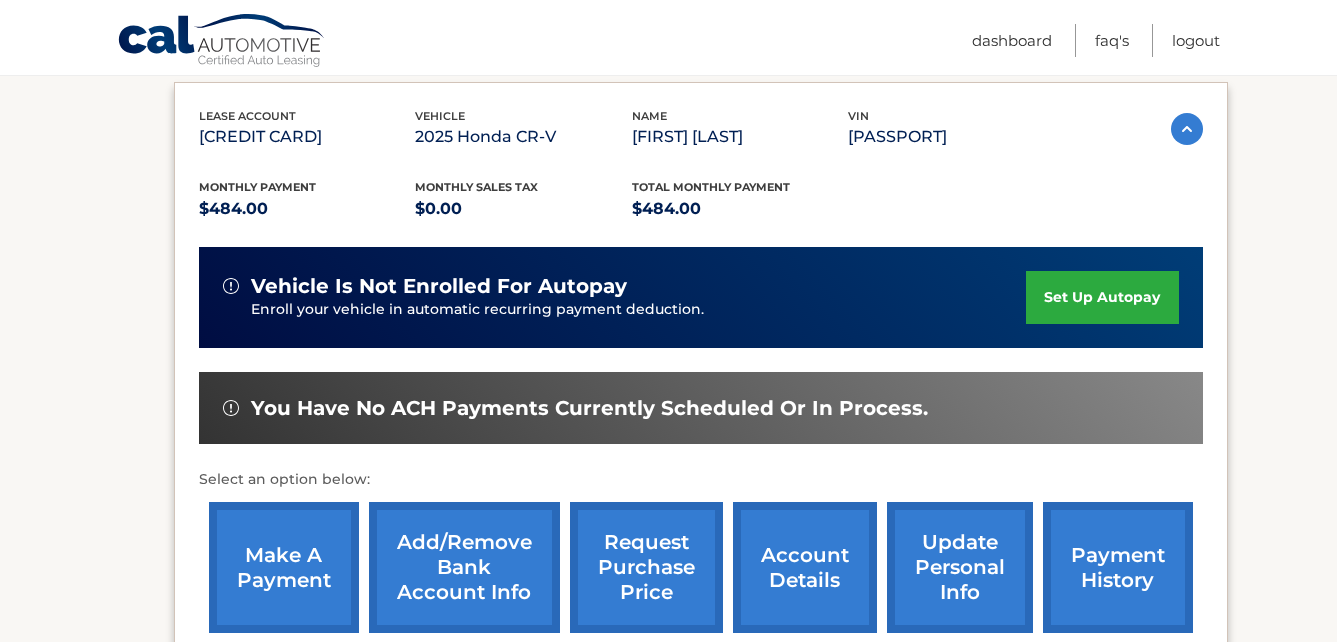 click on "set up autopay" at bounding box center [1102, 297] 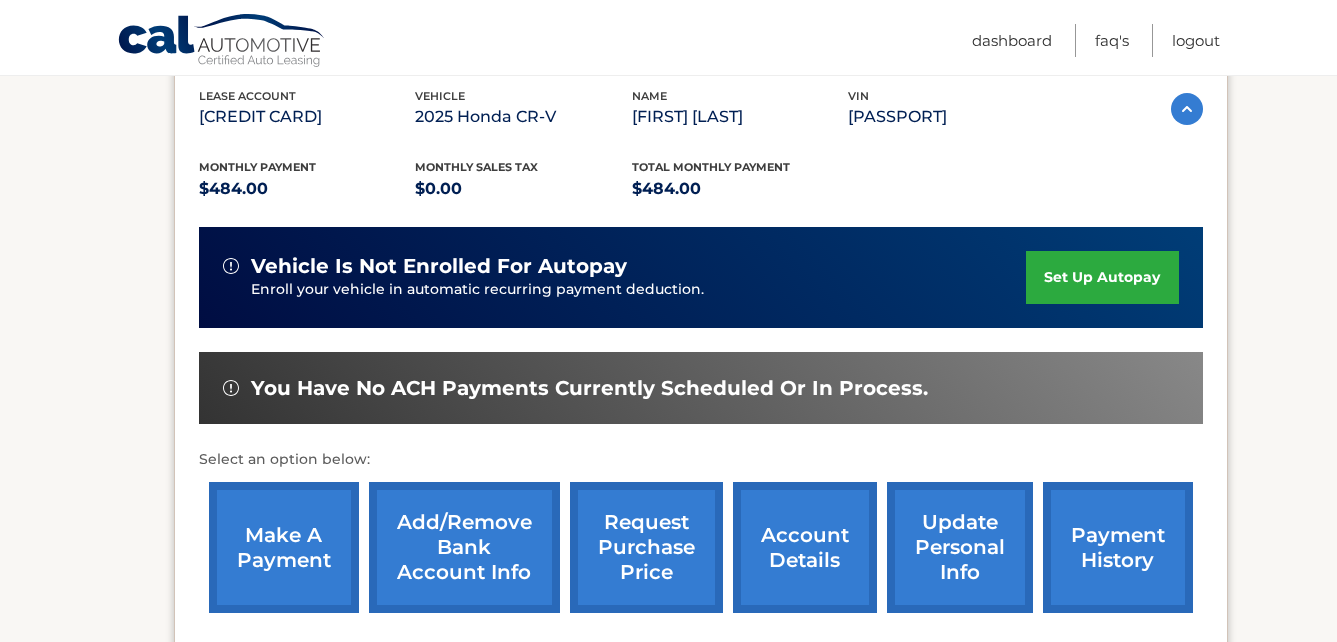 scroll, scrollTop: 314, scrollLeft: 0, axis: vertical 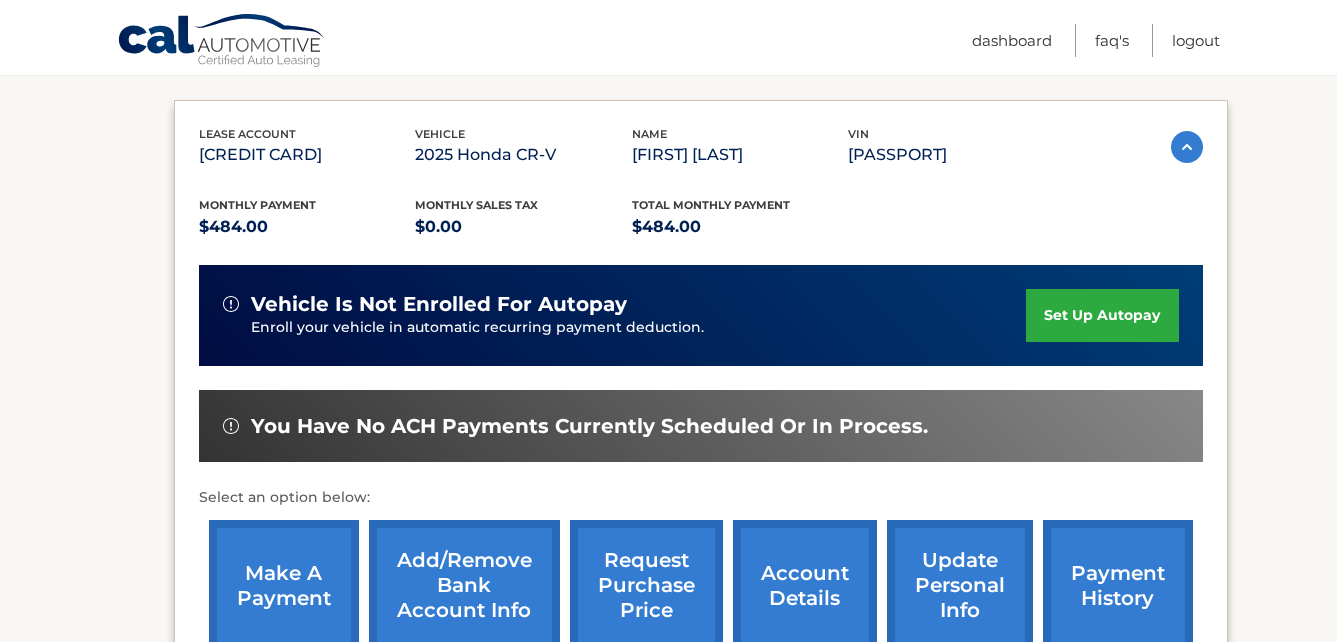 click on "make a payment" at bounding box center [284, 585] 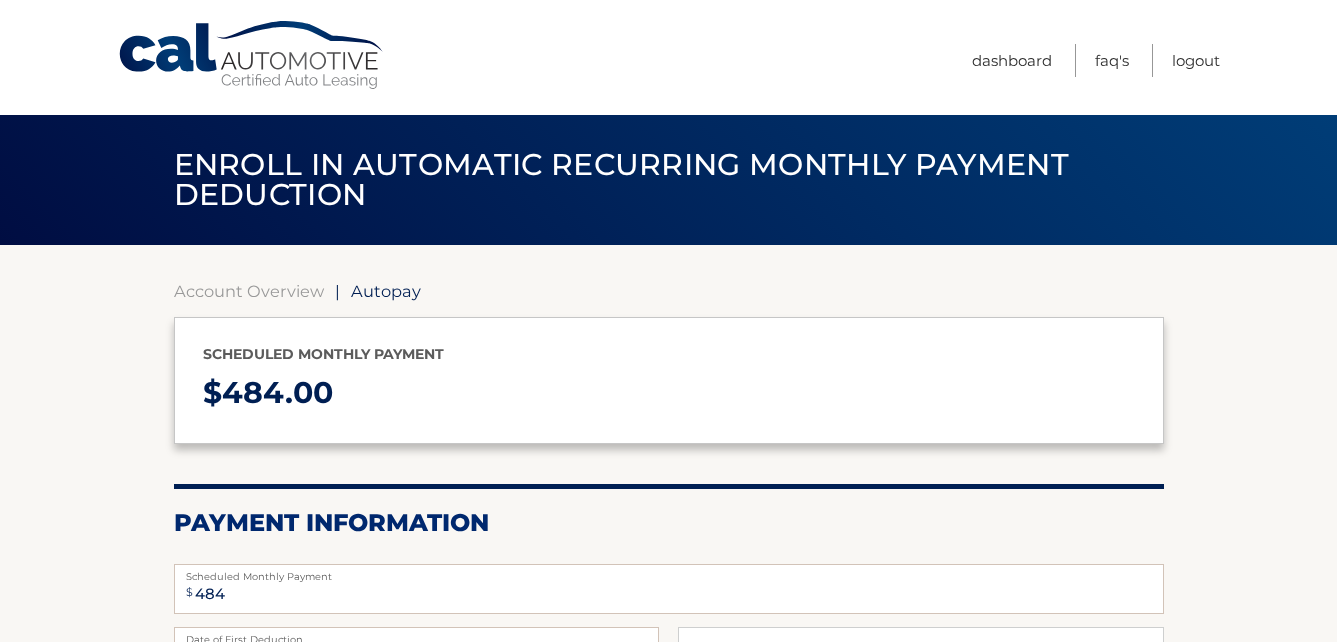 select on "YThjMmExY2MtZjUxZS00NzRmLWFhYjYtYzg4Y2RjNzNmYTBl" 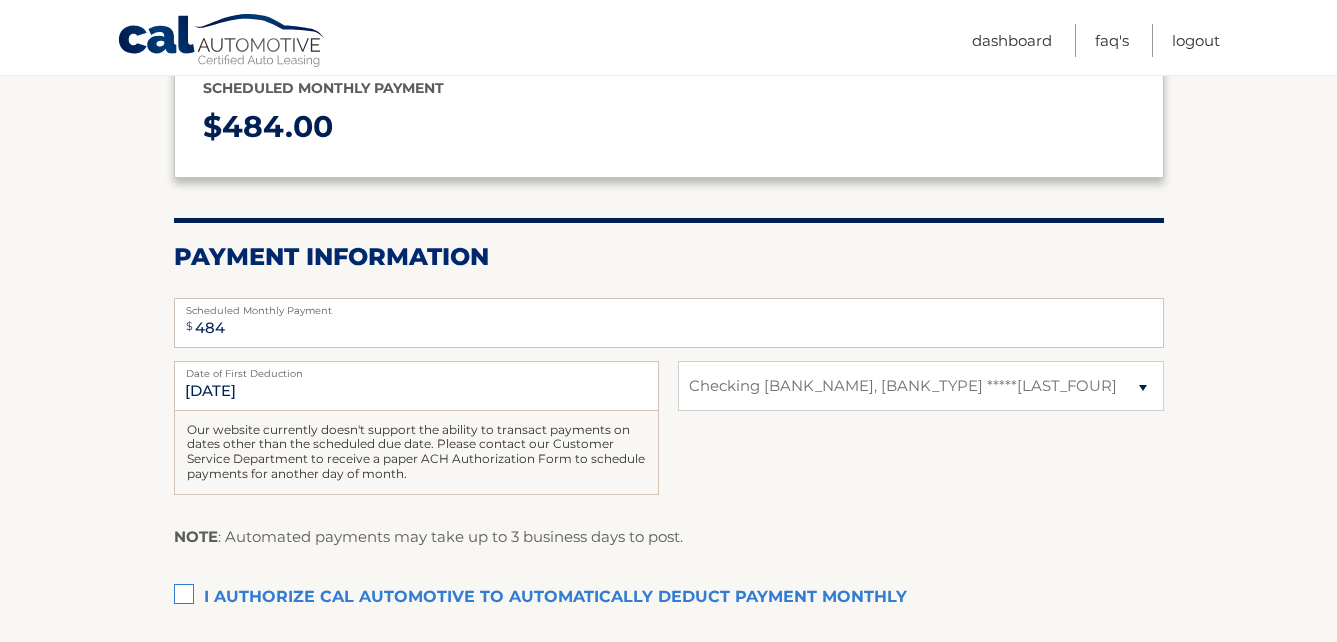 scroll, scrollTop: 303, scrollLeft: 0, axis: vertical 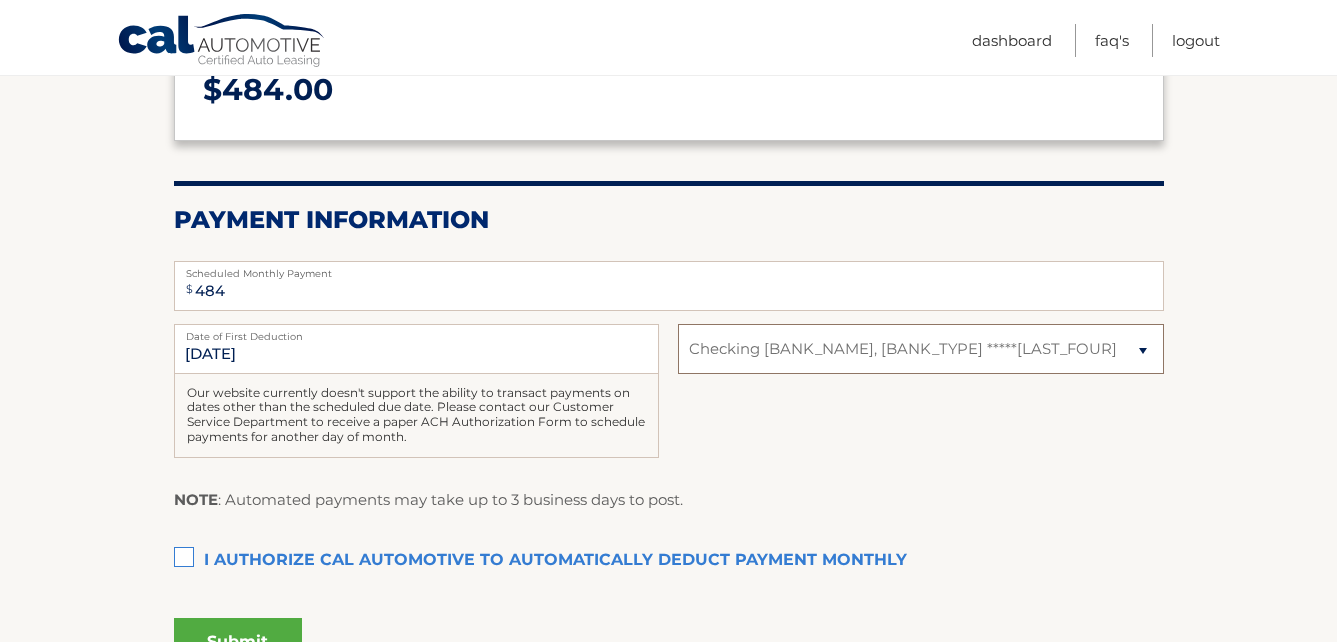 click on "Select Bank Account
Checking JPMORGAN CHASE BANK, NA *****1265" at bounding box center [920, 349] 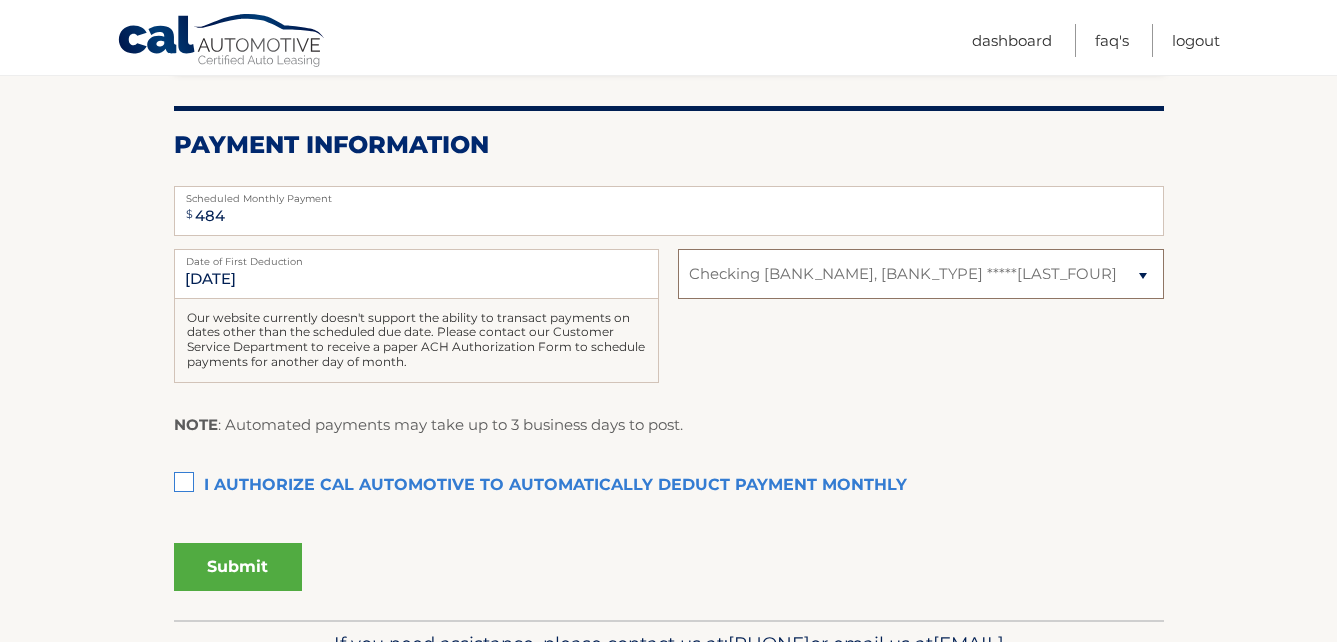 scroll, scrollTop: 407, scrollLeft: 0, axis: vertical 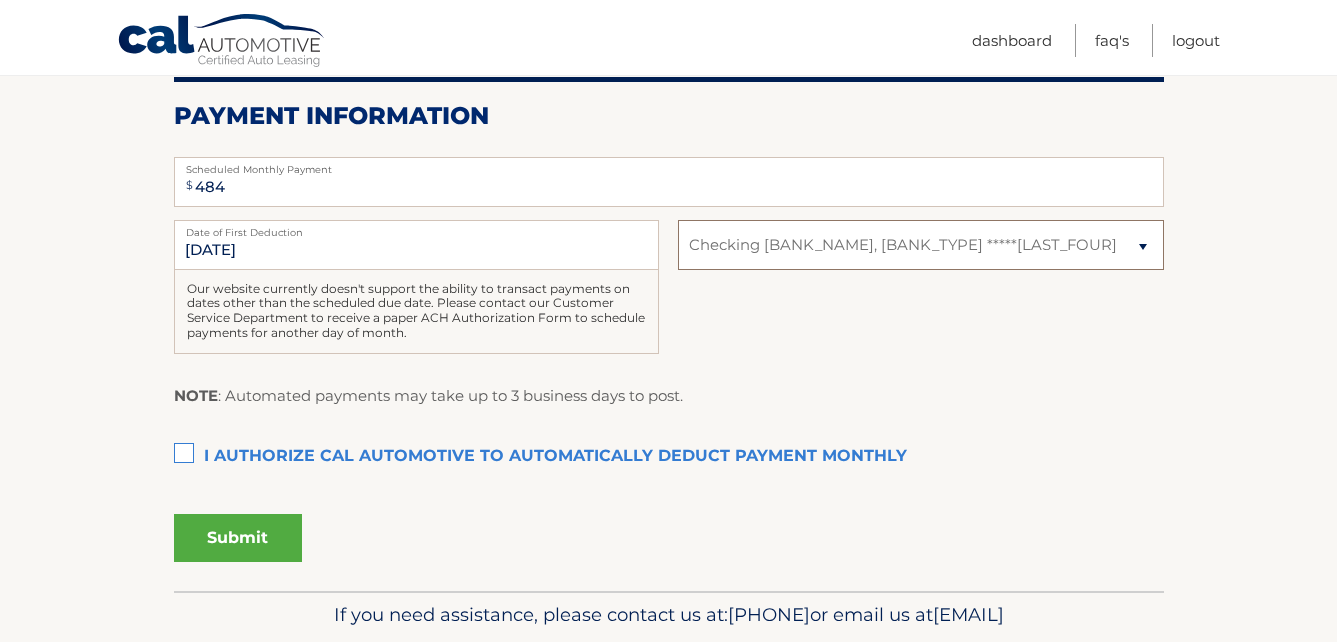 click on "Select Bank Account
Checking JPMORGAN CHASE BANK, NA *****1265" at bounding box center (920, 245) 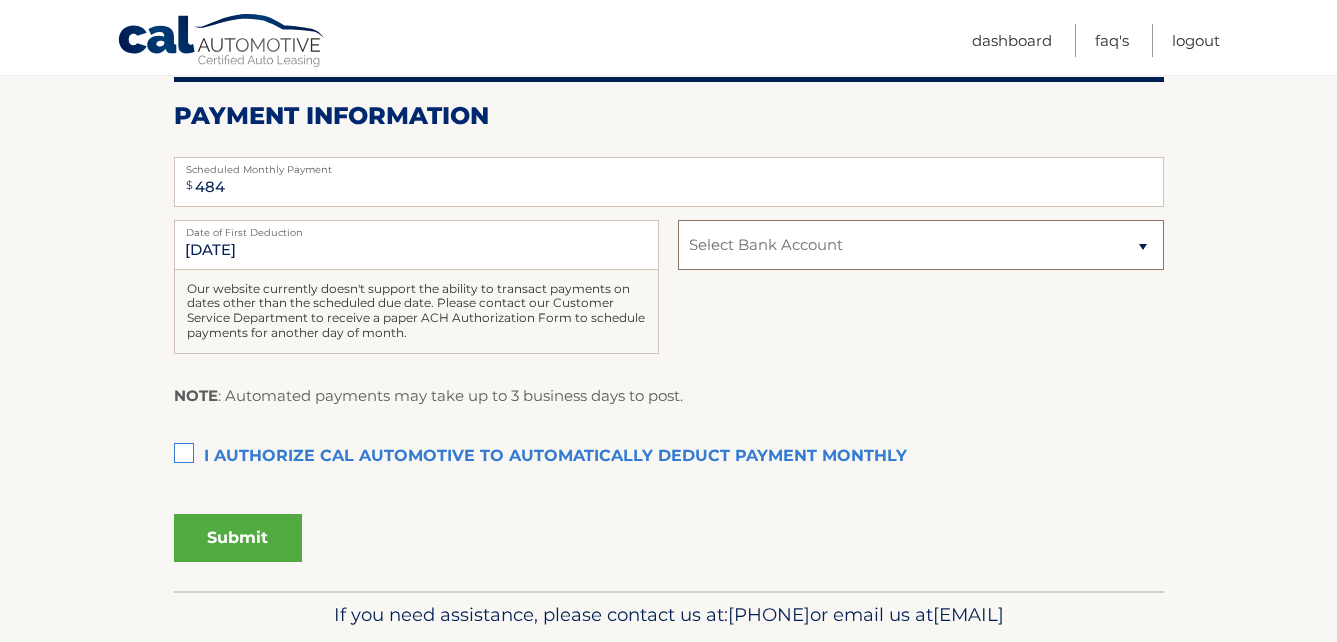 click on "Select Bank Account
Checking JPMORGAN CHASE BANK, NA *****1265" at bounding box center (920, 245) 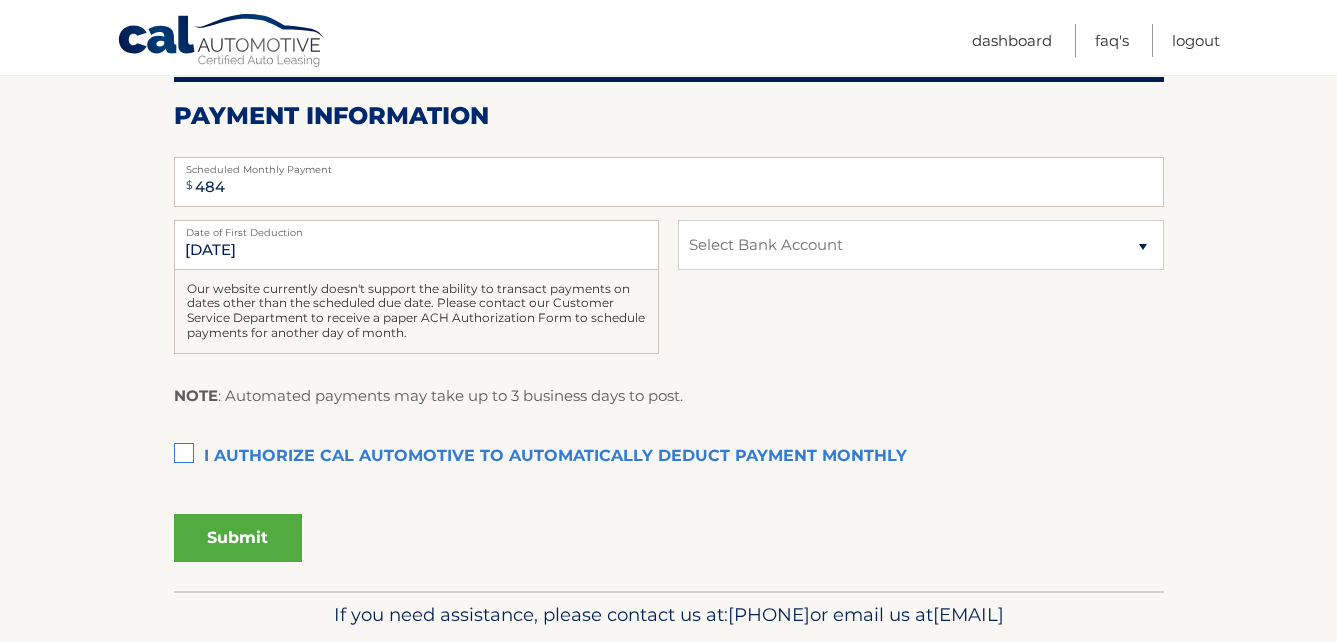 click on "9/4/2025
Date of First Deduction
Our website currently doesn't support the ability to transact payments on dates other than the scheduled due date. Please contact our Customer Service Department to receive a paper ACH Authorization Form to schedule payments for another day of month.
Select Bank Account
Checking JPMORGAN CHASE BANK, NA *****1265" at bounding box center [669, 298] 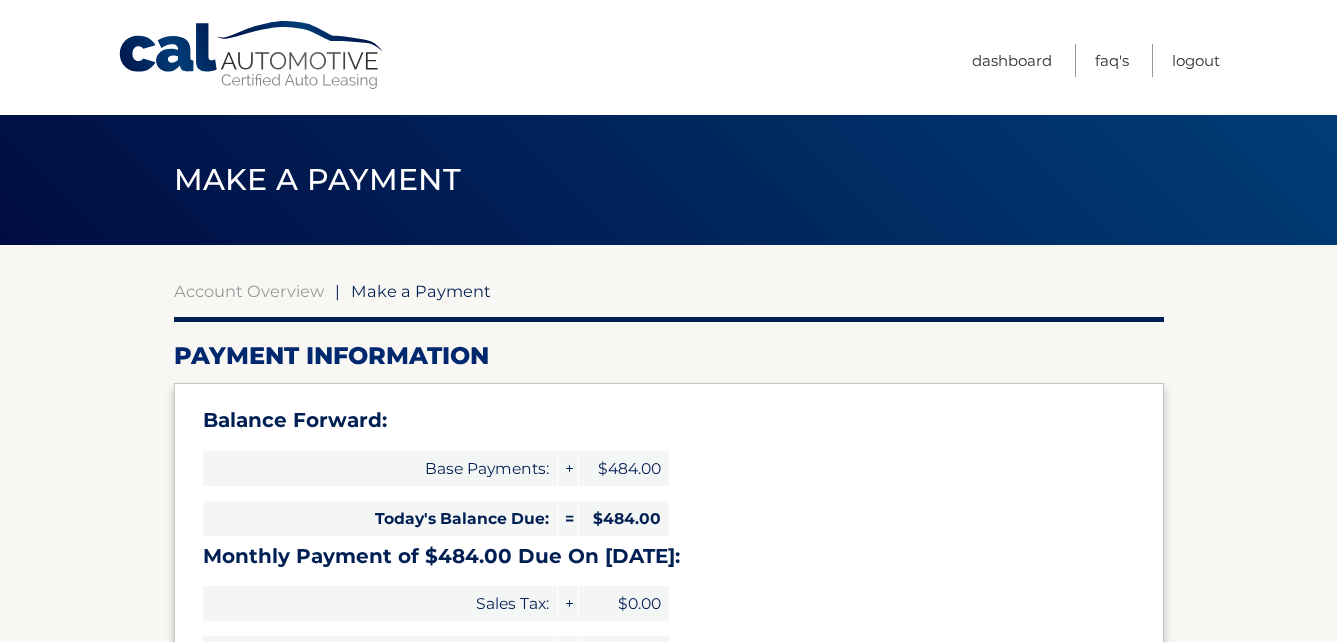 select on "YThjMmExY2MtZjUxZS00NzRmLWFhYjYtYzg4Y2RjNzNmYTBl" 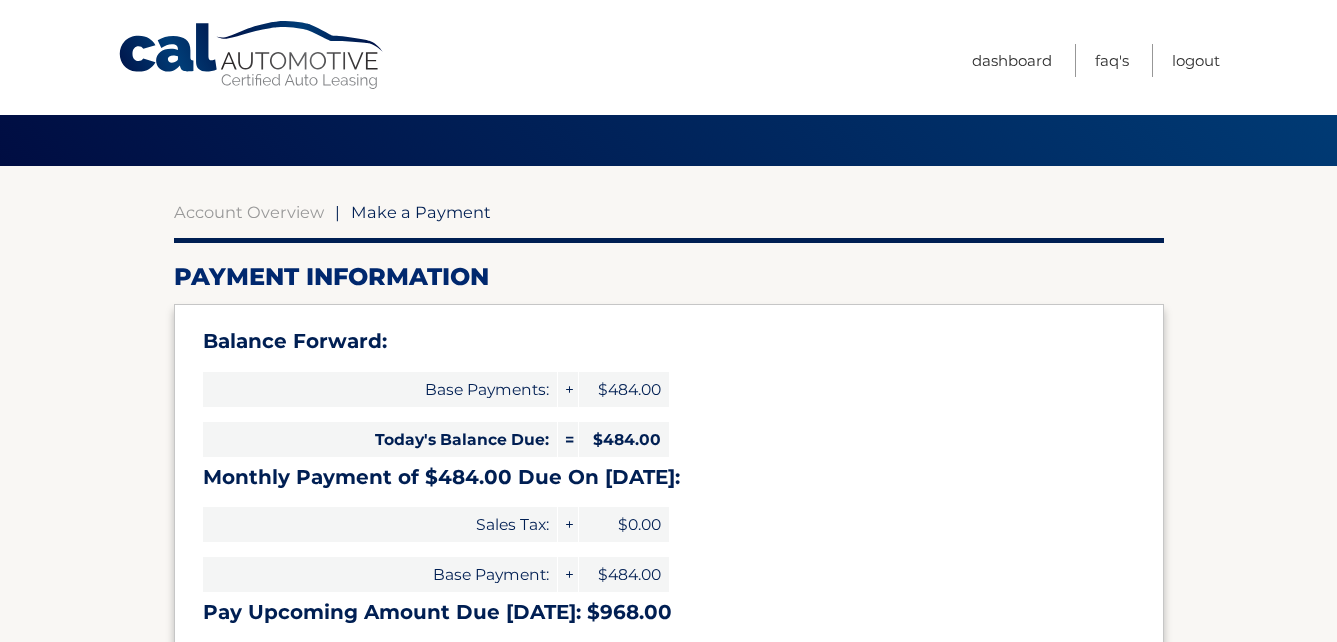 scroll, scrollTop: 0, scrollLeft: 0, axis: both 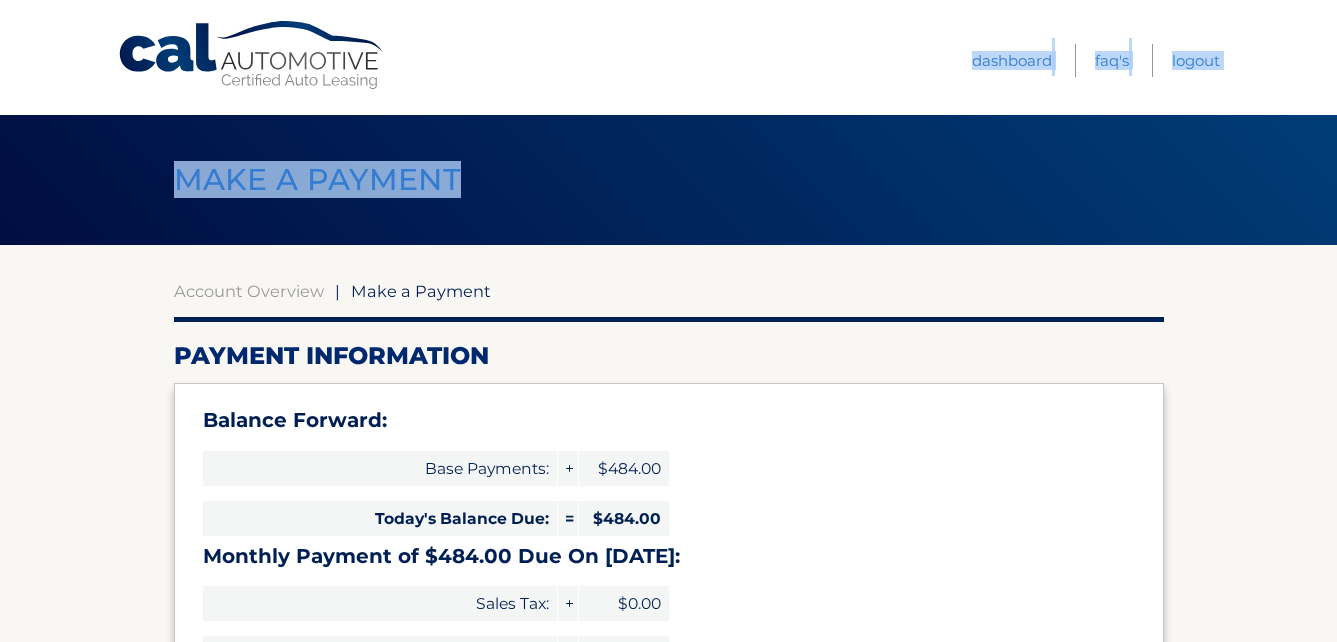 drag, startPoint x: 885, startPoint y: 155, endPoint x: 517, endPoint y: 31, distance: 388.32974 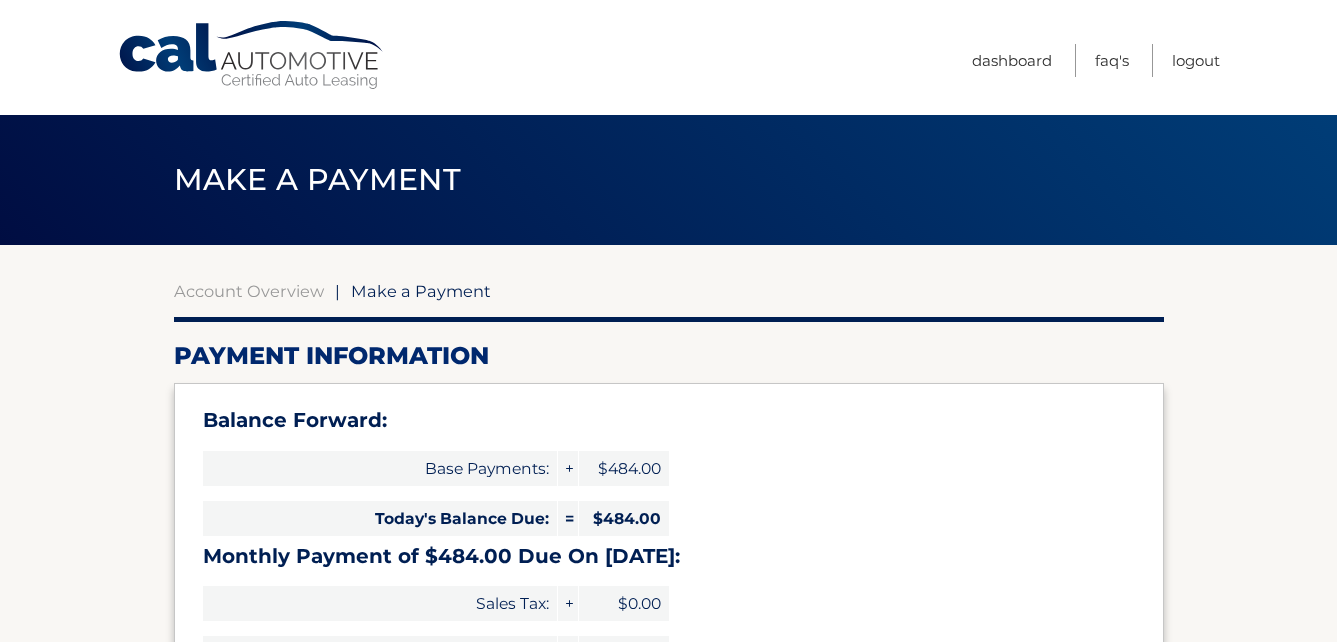 select on "YThjMmExY2MtZjUxZS00NzRmLWFhYjYtYzg4Y2RjNzNmYTBl" 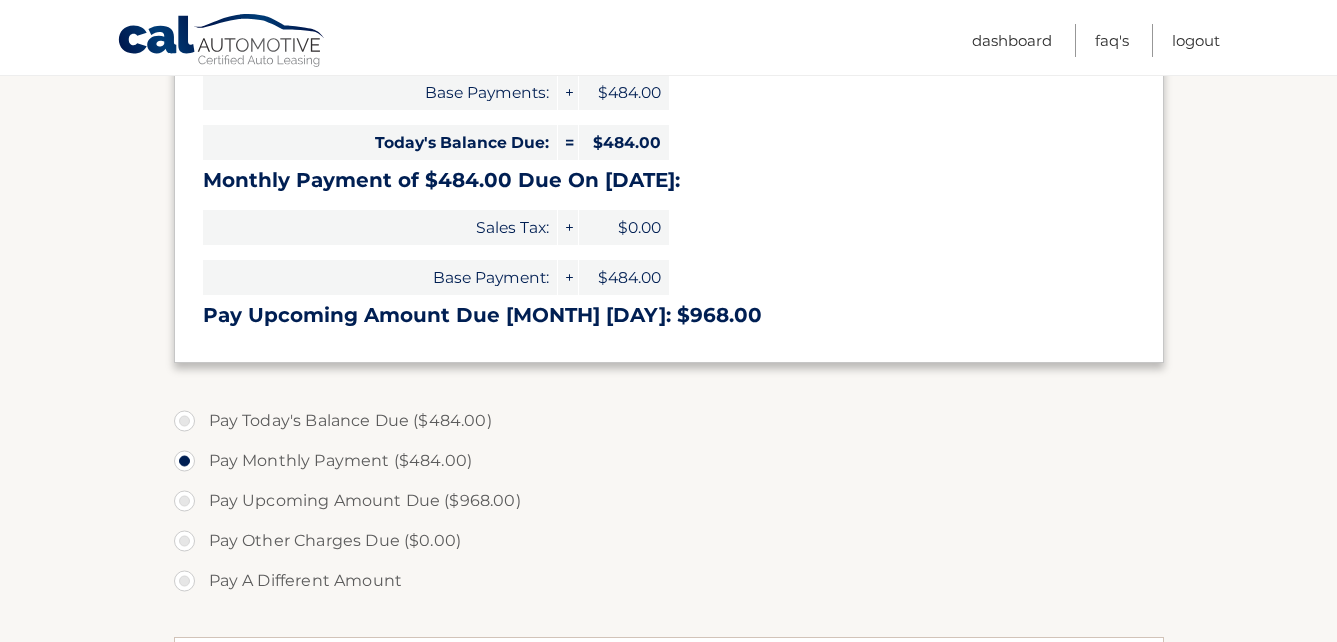 scroll, scrollTop: 384, scrollLeft: 0, axis: vertical 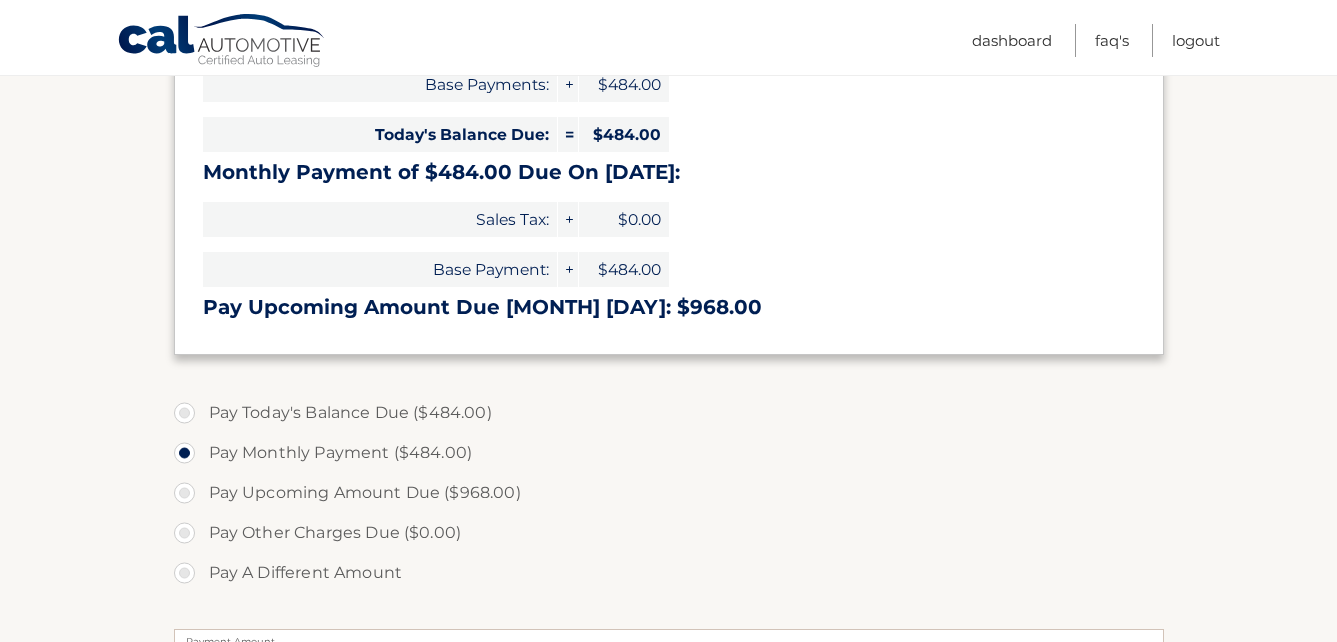 click on "Pay Today's Balance Due ($484.00)" at bounding box center [669, 413] 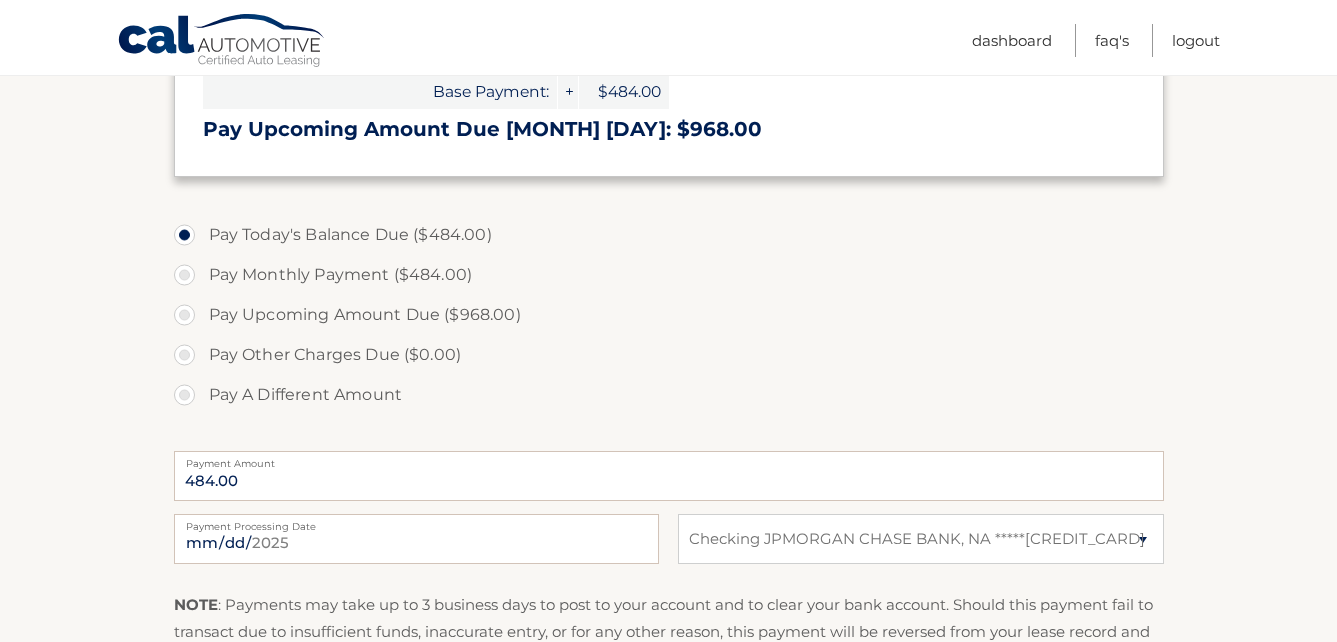 scroll, scrollTop: 625, scrollLeft: 0, axis: vertical 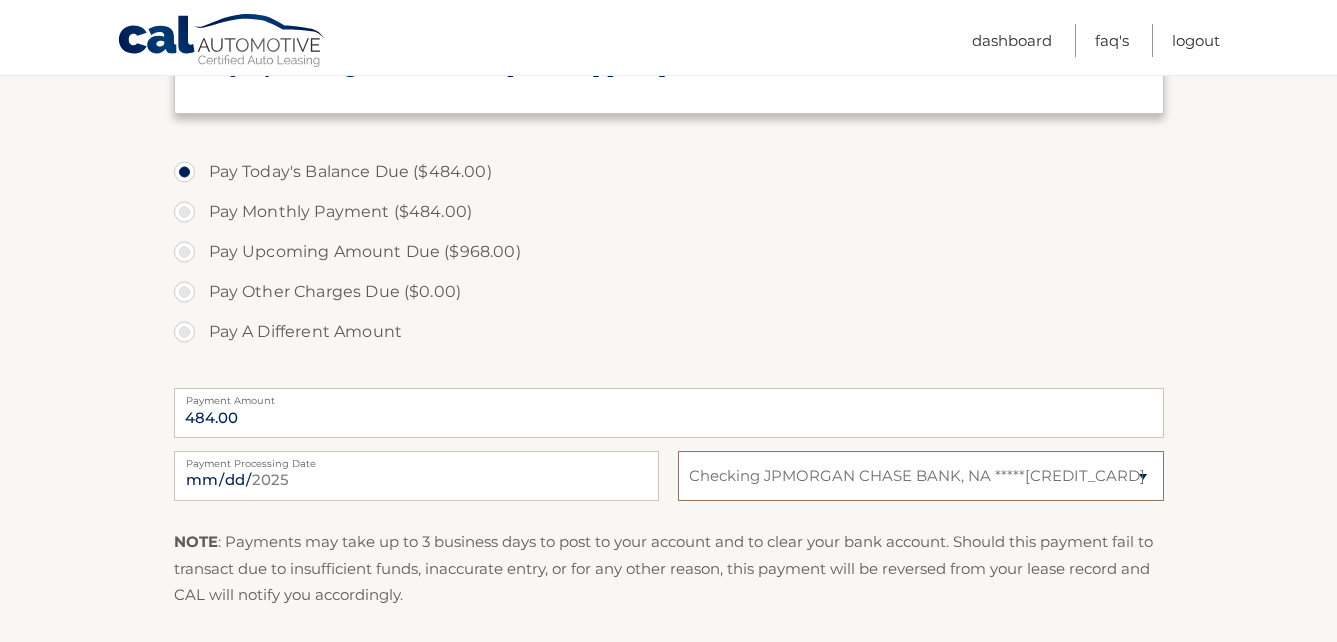 click on "Select Bank Account
Checking JPMORGAN CHASE BANK, NA *****1265" at bounding box center (920, 476) 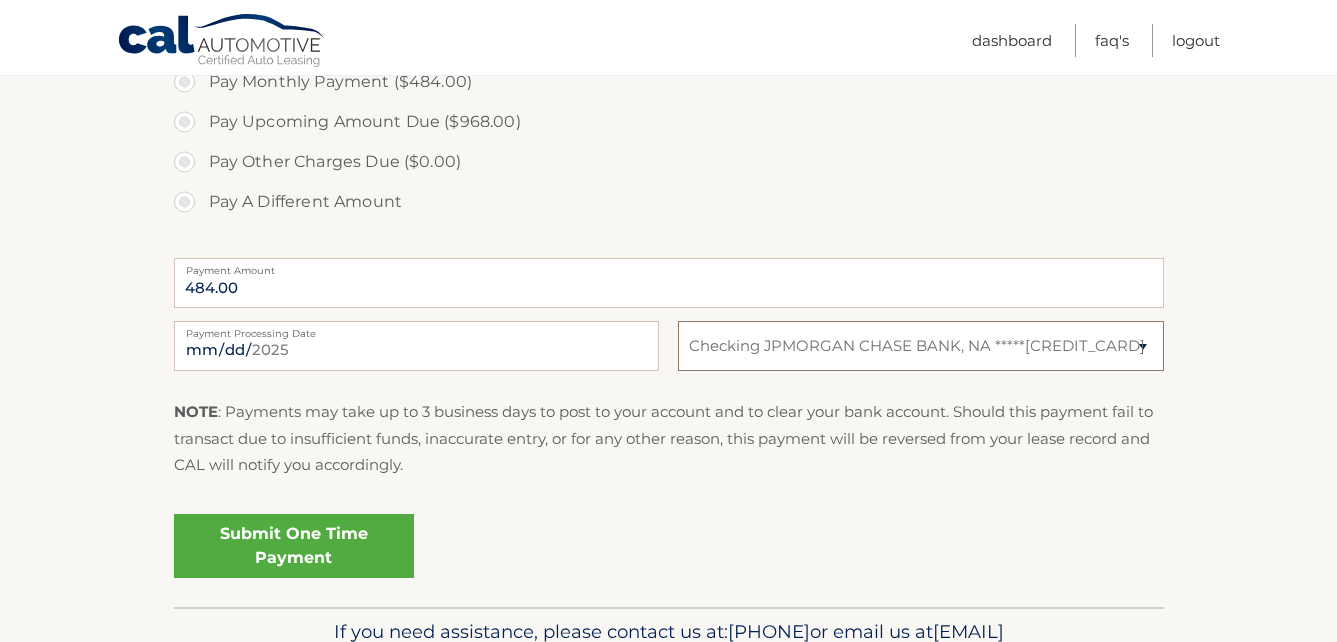 scroll, scrollTop: 775, scrollLeft: 0, axis: vertical 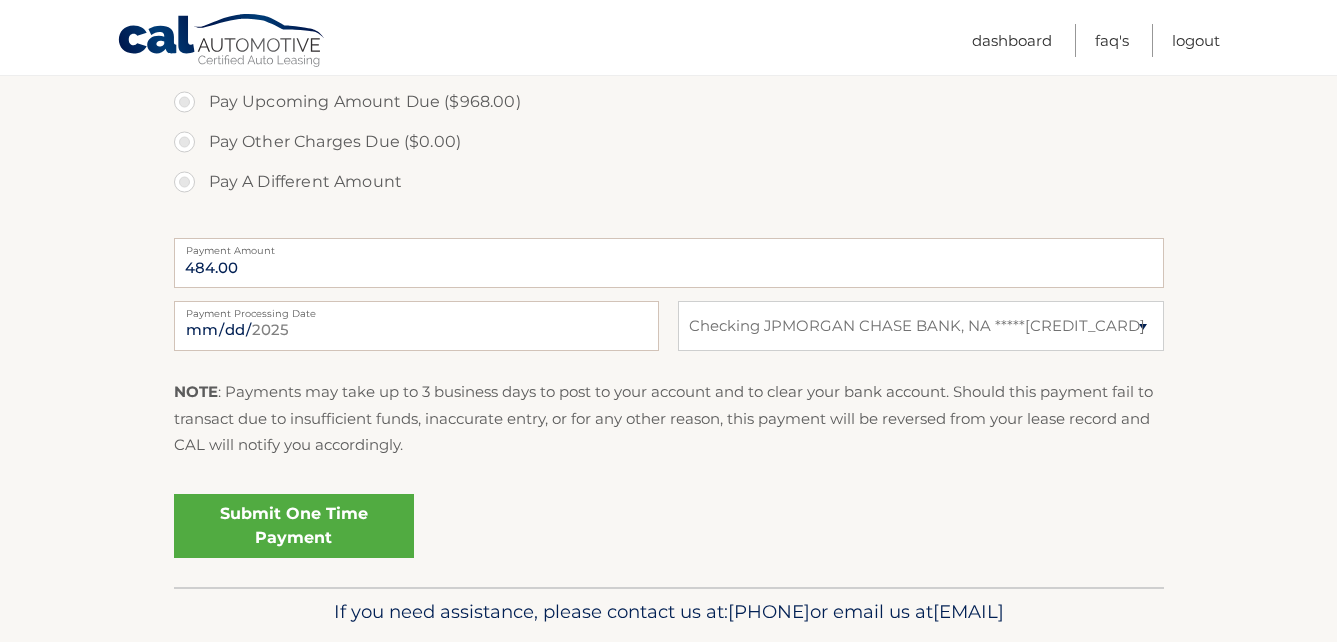 click on "Submit One Time Payment" at bounding box center [294, 526] 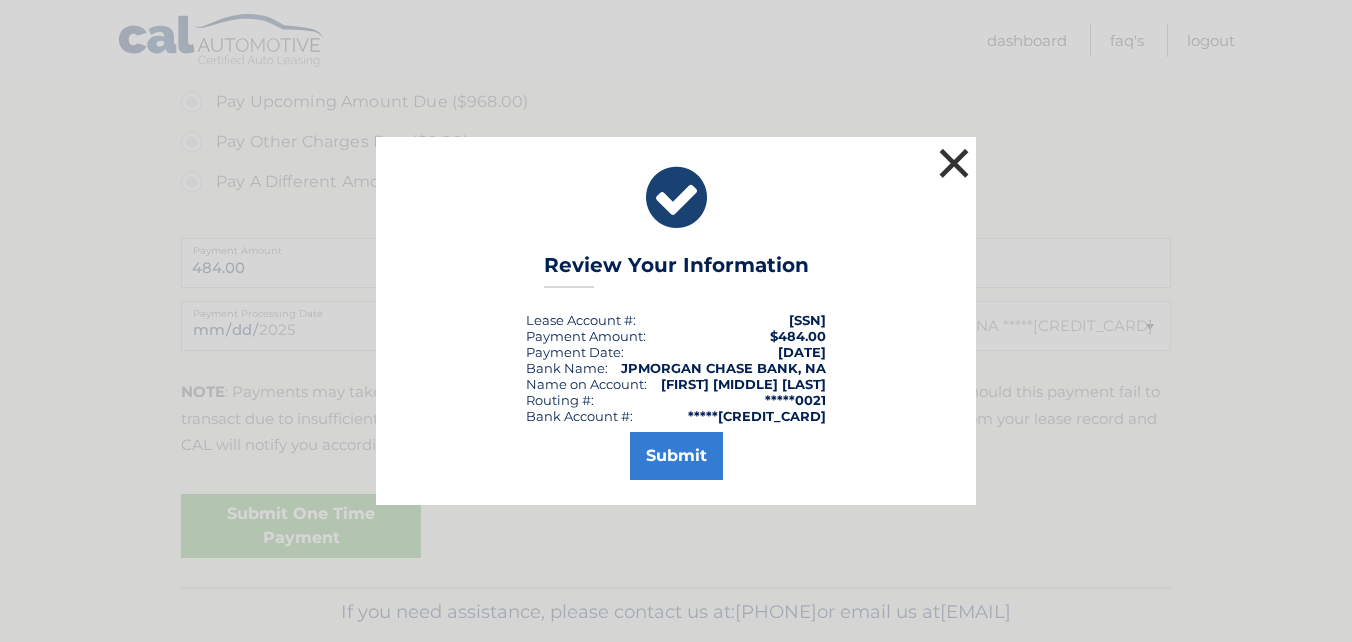 click on "×" at bounding box center [954, 163] 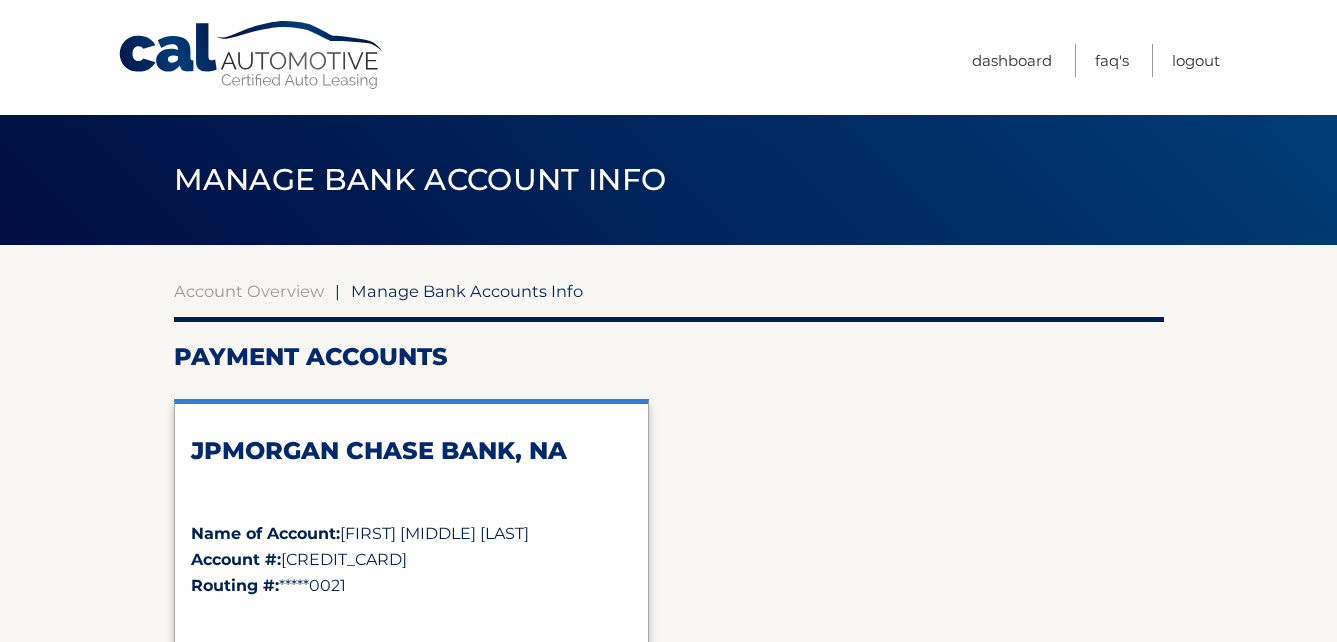 scroll, scrollTop: 0, scrollLeft: 0, axis: both 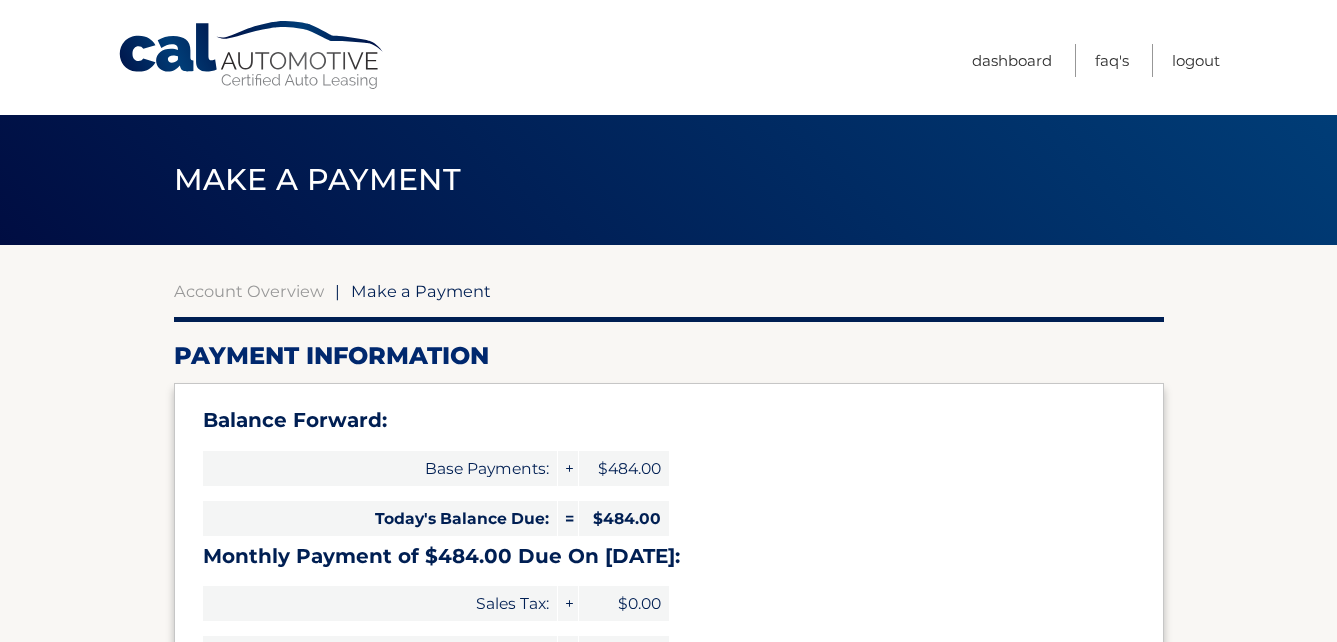 select on "YThjMmExY2MtZjUxZS00NzRmLWFhYjYtYzg4Y2RjNzNmYTBl" 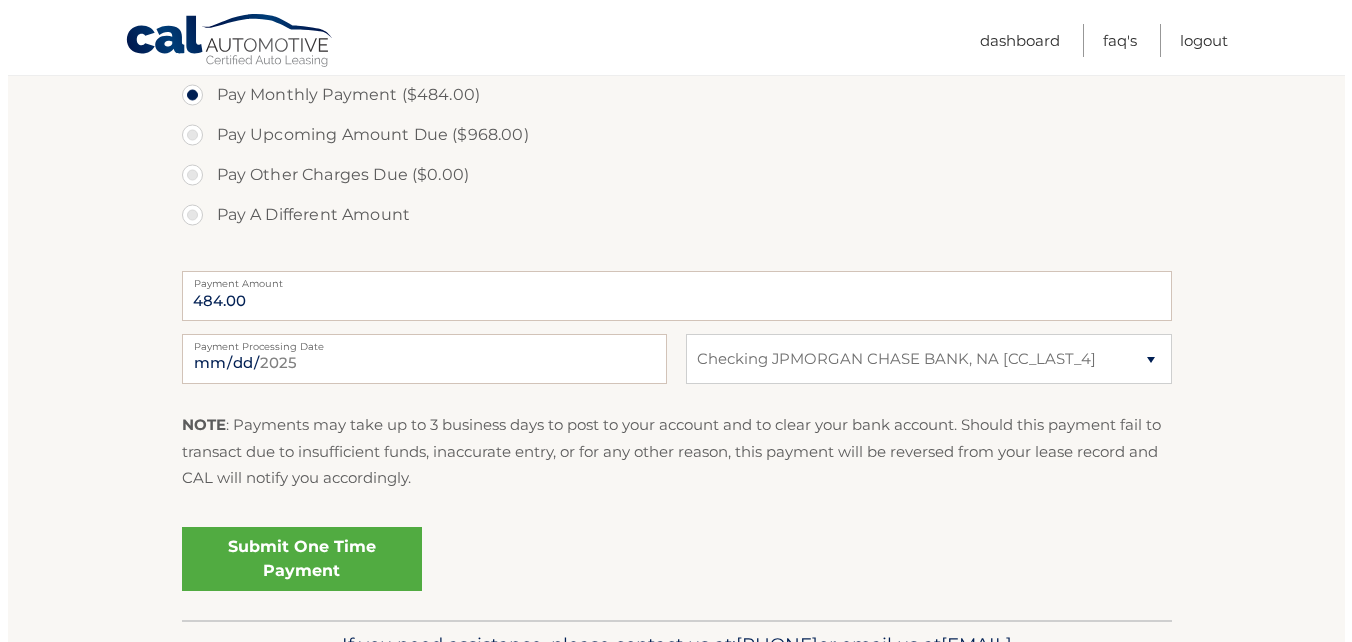 scroll, scrollTop: 740, scrollLeft: 0, axis: vertical 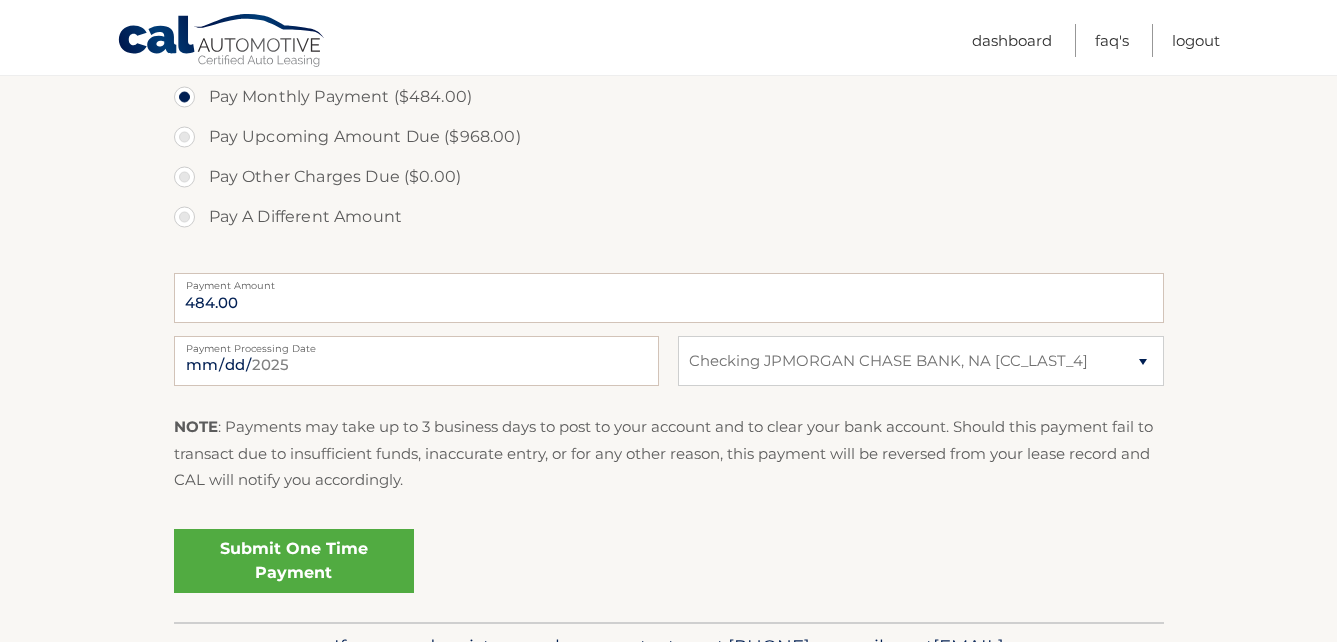 click on "Submit One Time Payment" at bounding box center [294, 561] 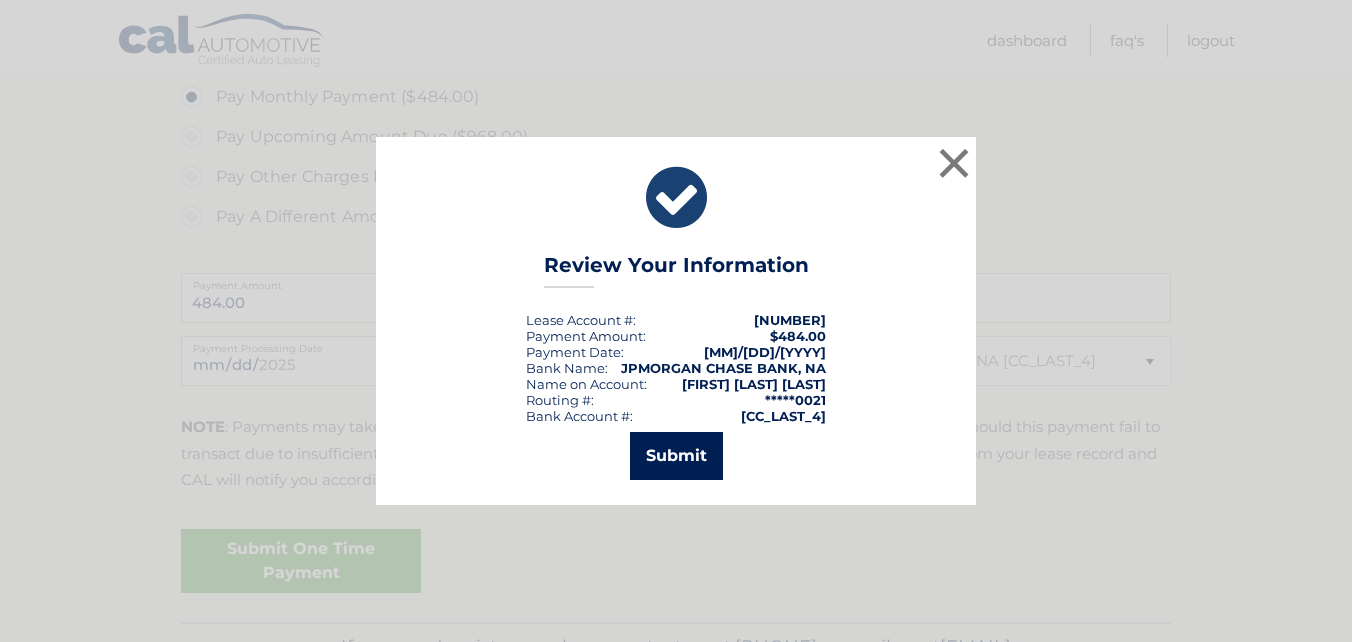 click on "Submit" at bounding box center (676, 456) 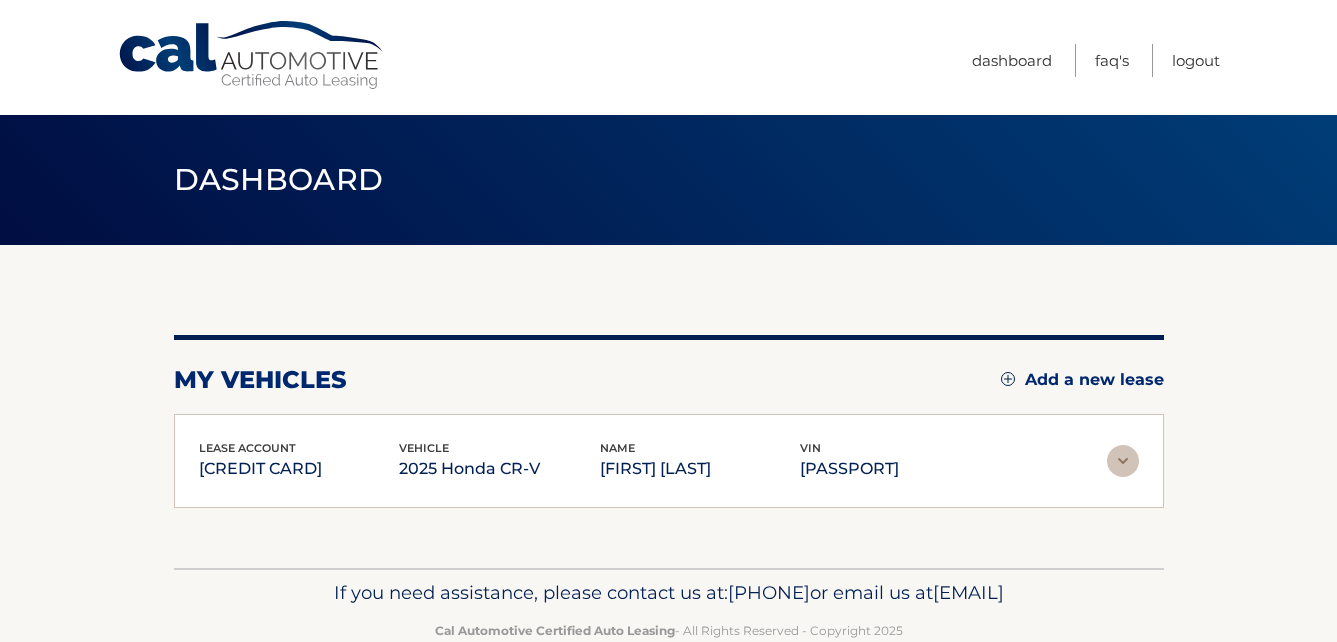 scroll, scrollTop: 0, scrollLeft: 0, axis: both 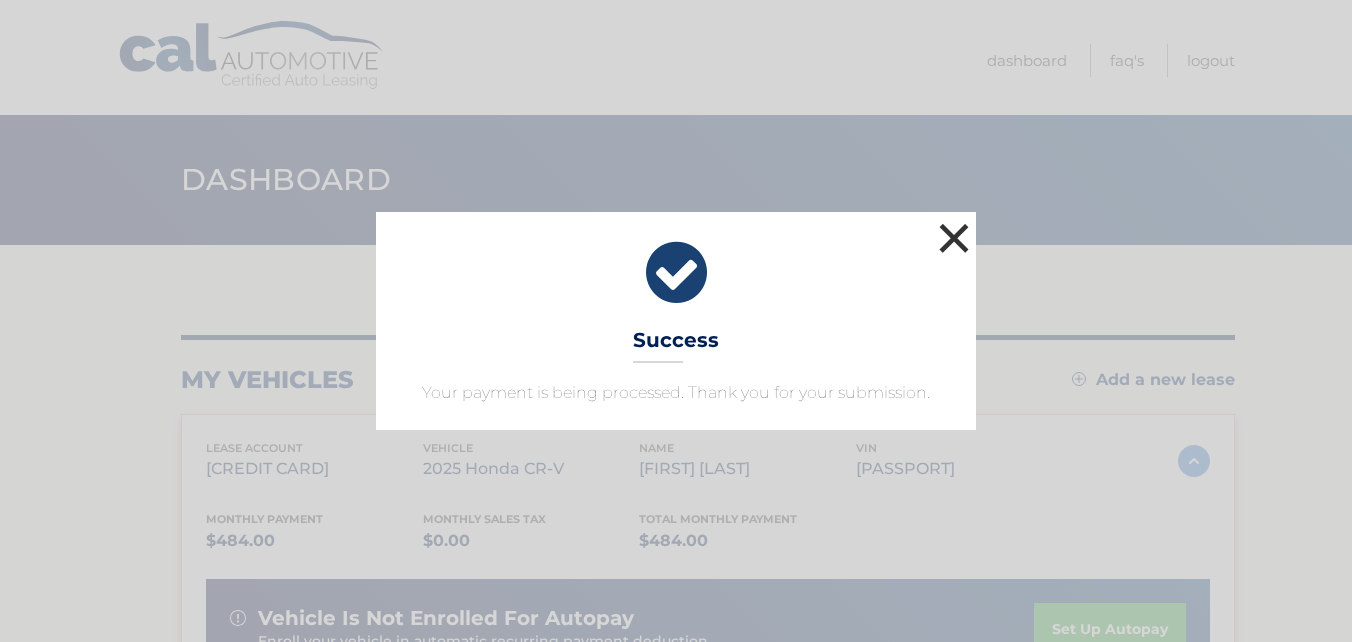click on "×" at bounding box center (954, 238) 